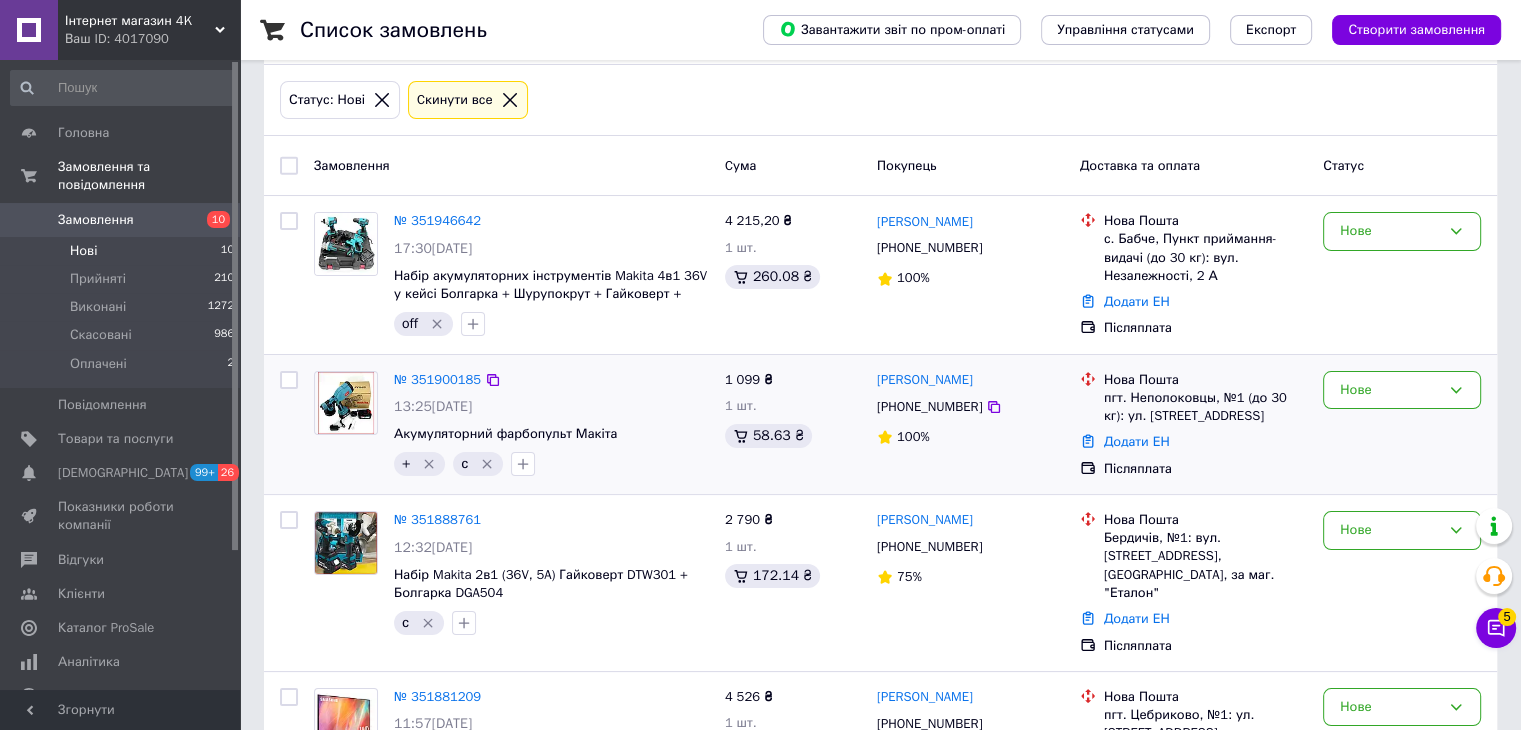 scroll, scrollTop: 200, scrollLeft: 0, axis: vertical 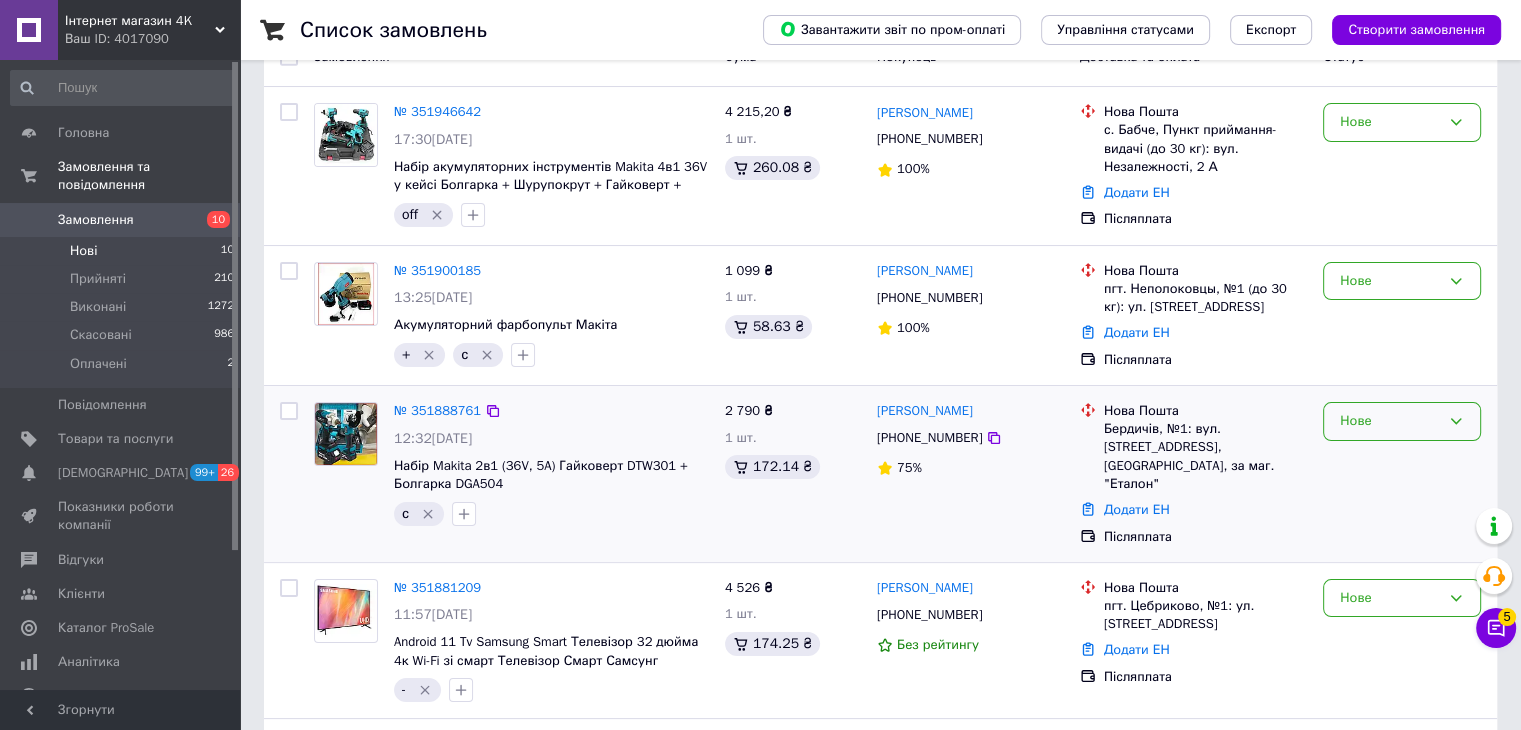 click on "Нове" at bounding box center (1390, 421) 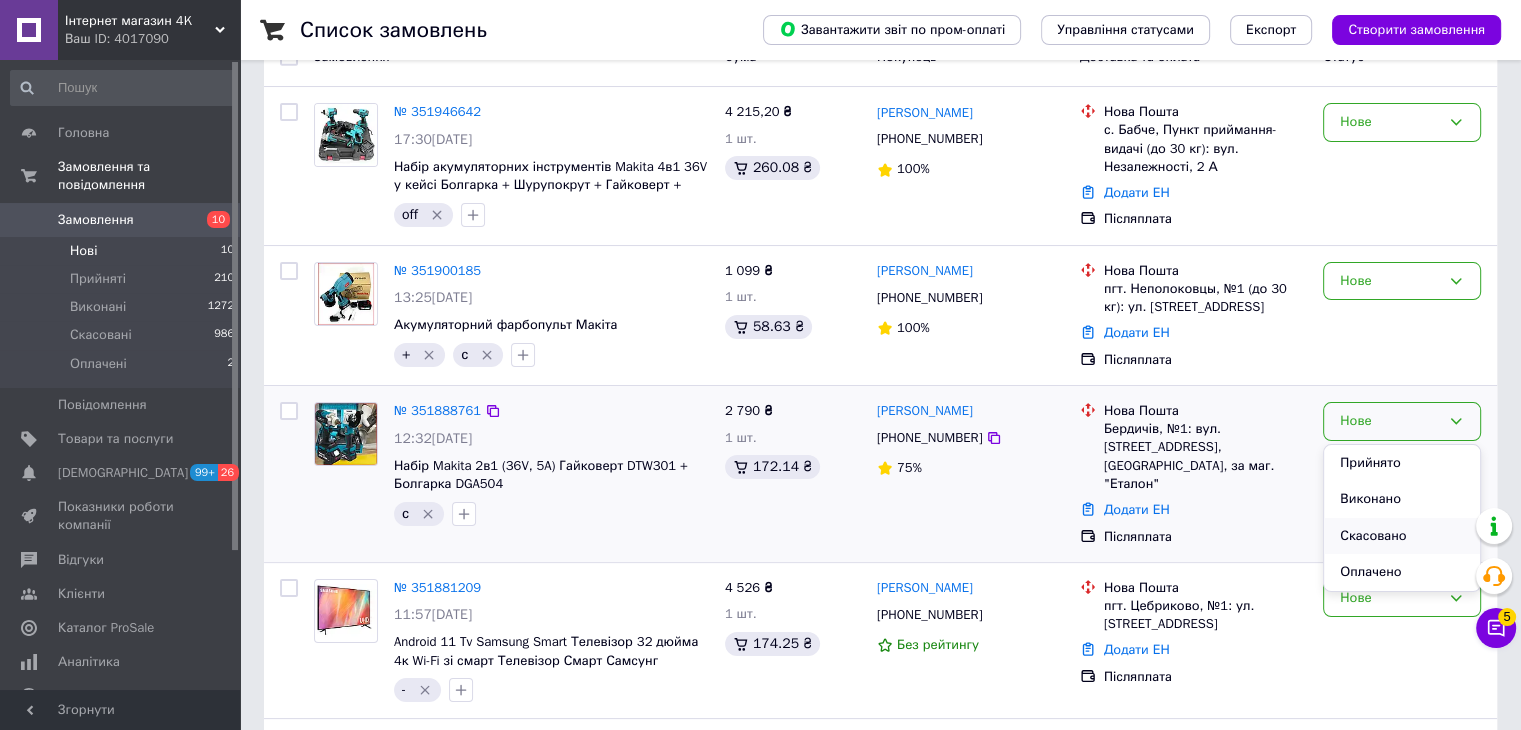 click on "Скасовано" at bounding box center [1402, 536] 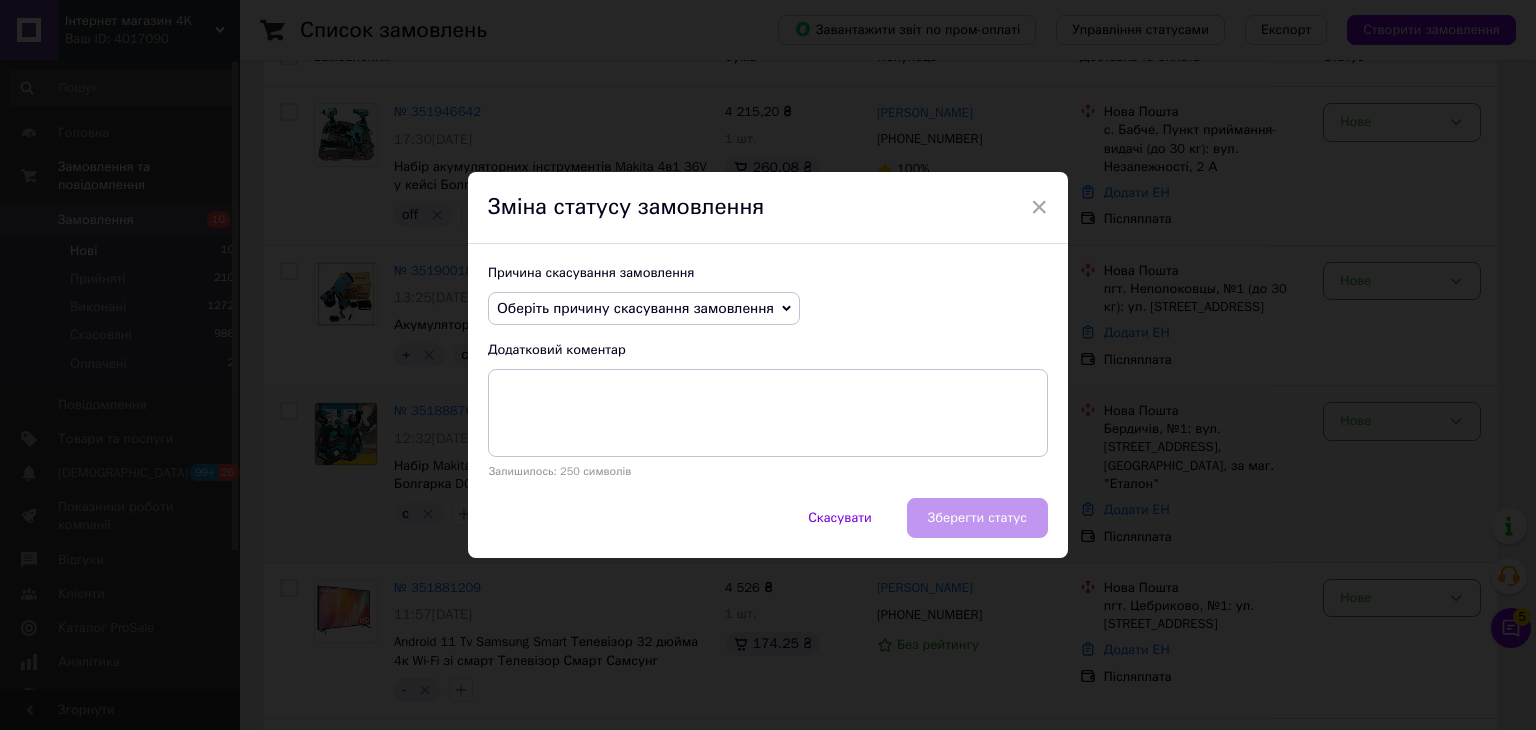 click on "Оберіть причину скасування замовлення" at bounding box center [635, 308] 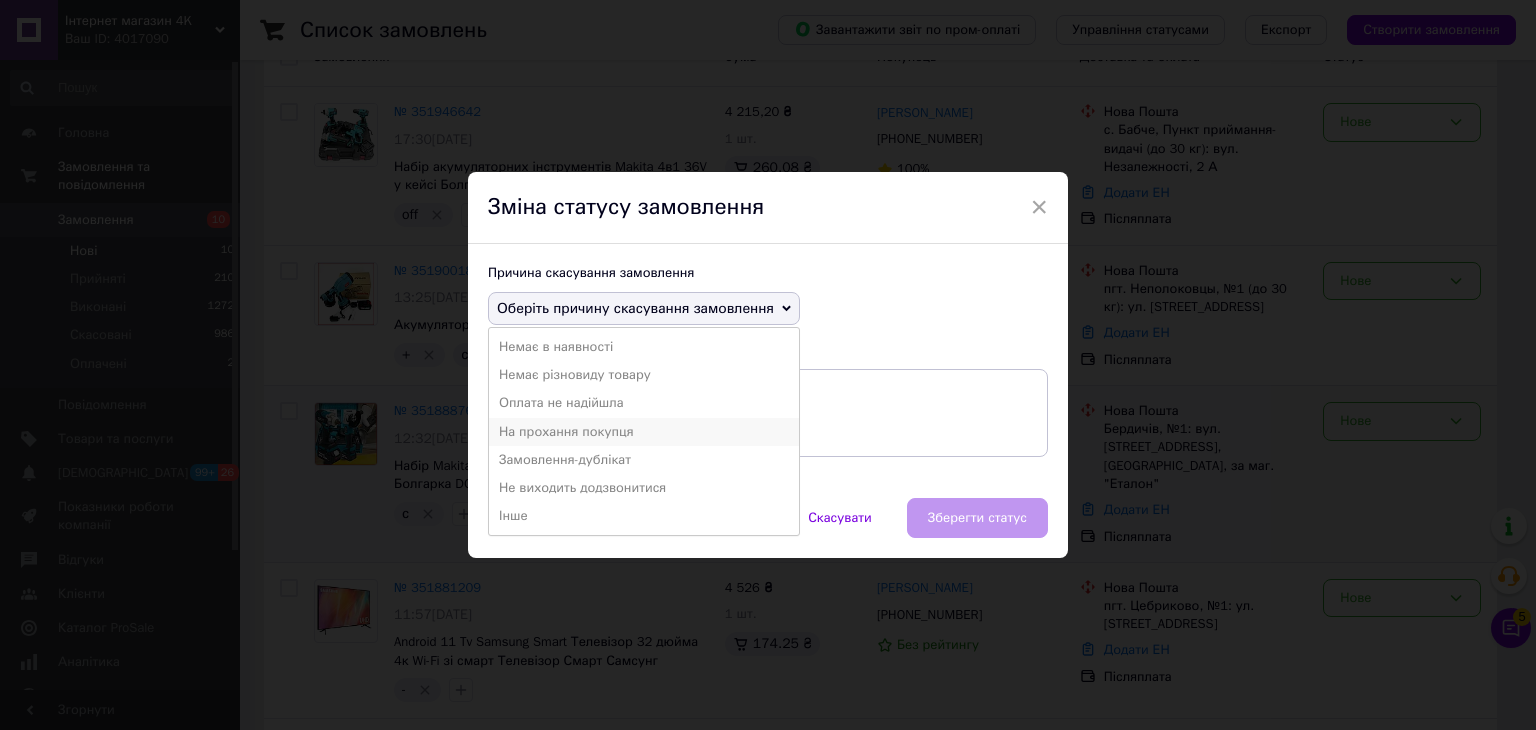 click on "На прохання покупця" at bounding box center (644, 432) 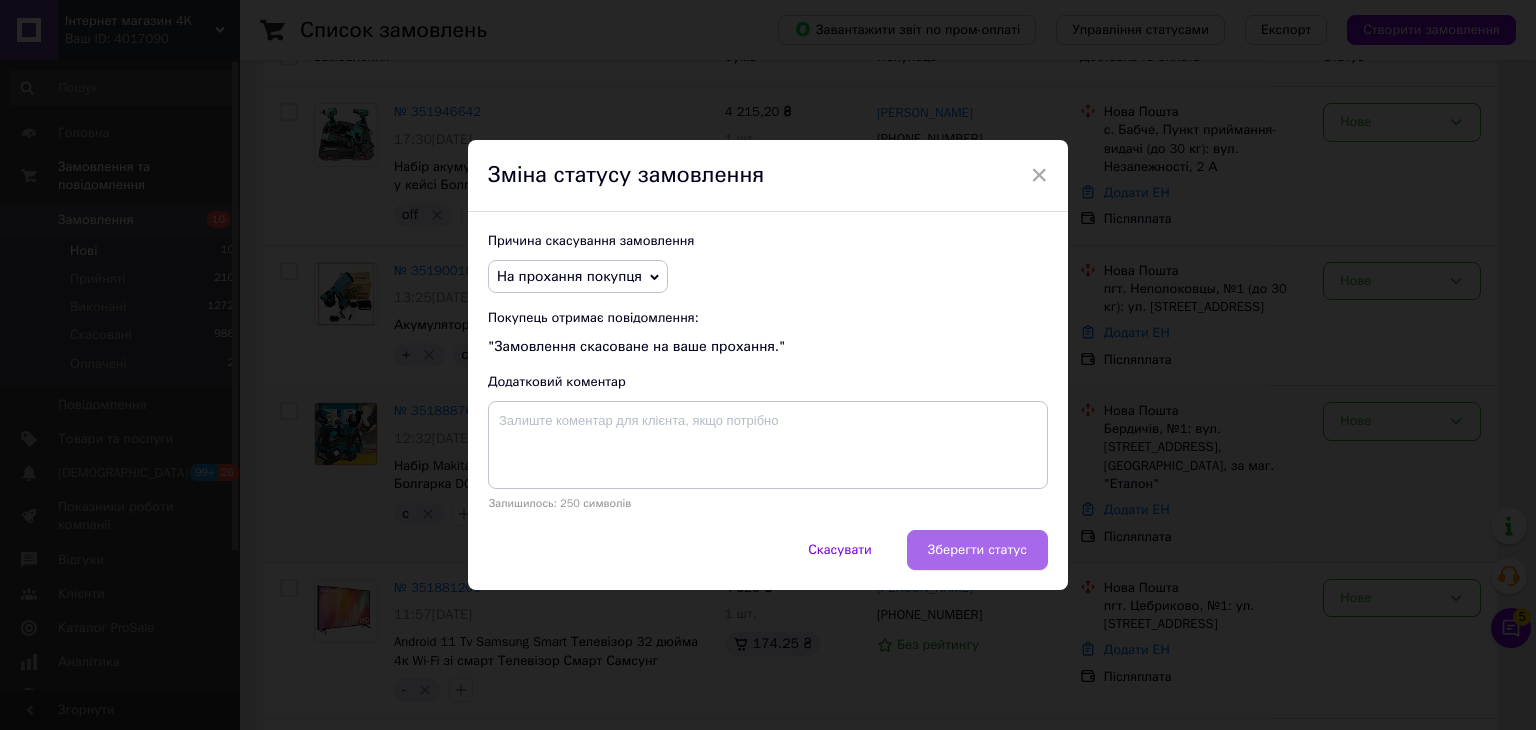 click on "Зберегти статус" at bounding box center (977, 550) 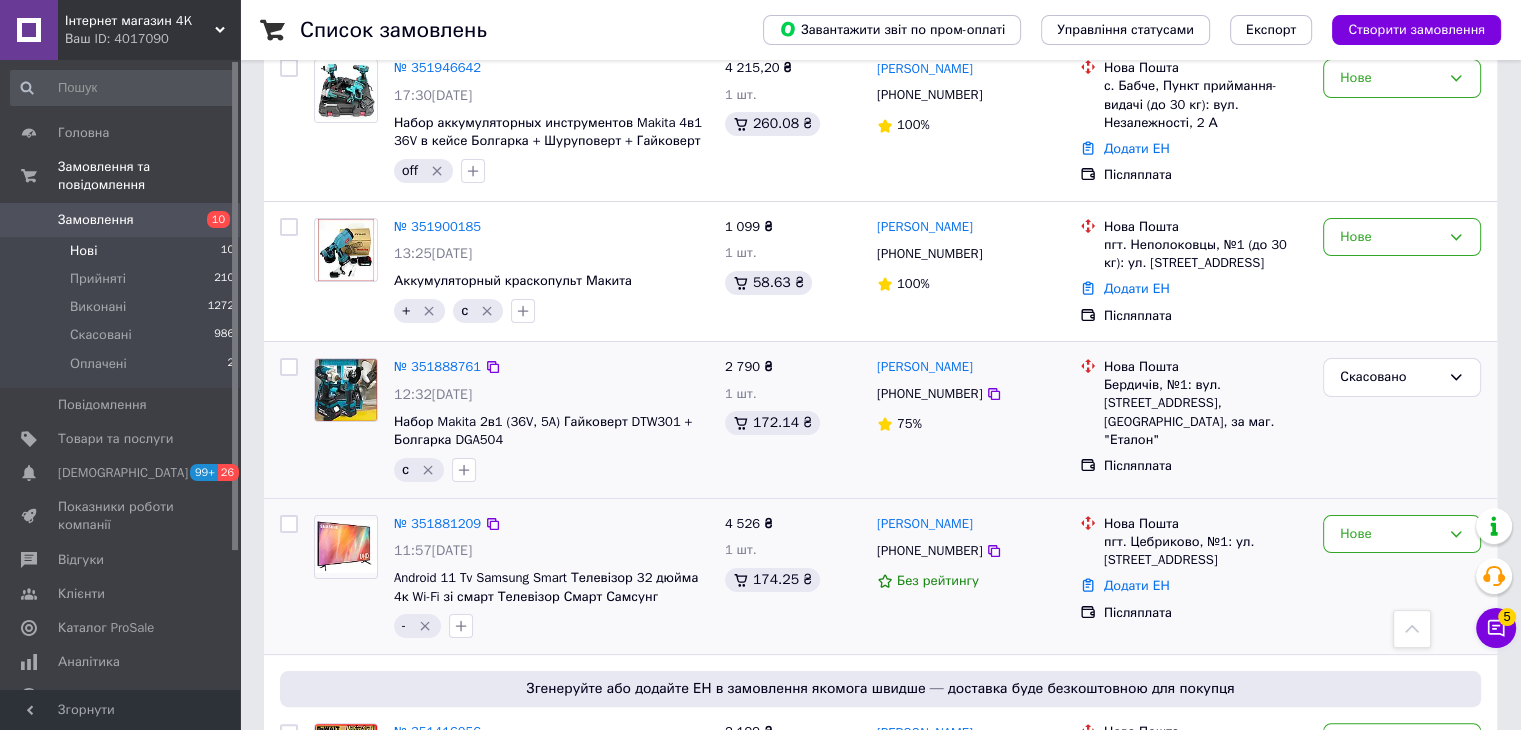 scroll, scrollTop: 167, scrollLeft: 0, axis: vertical 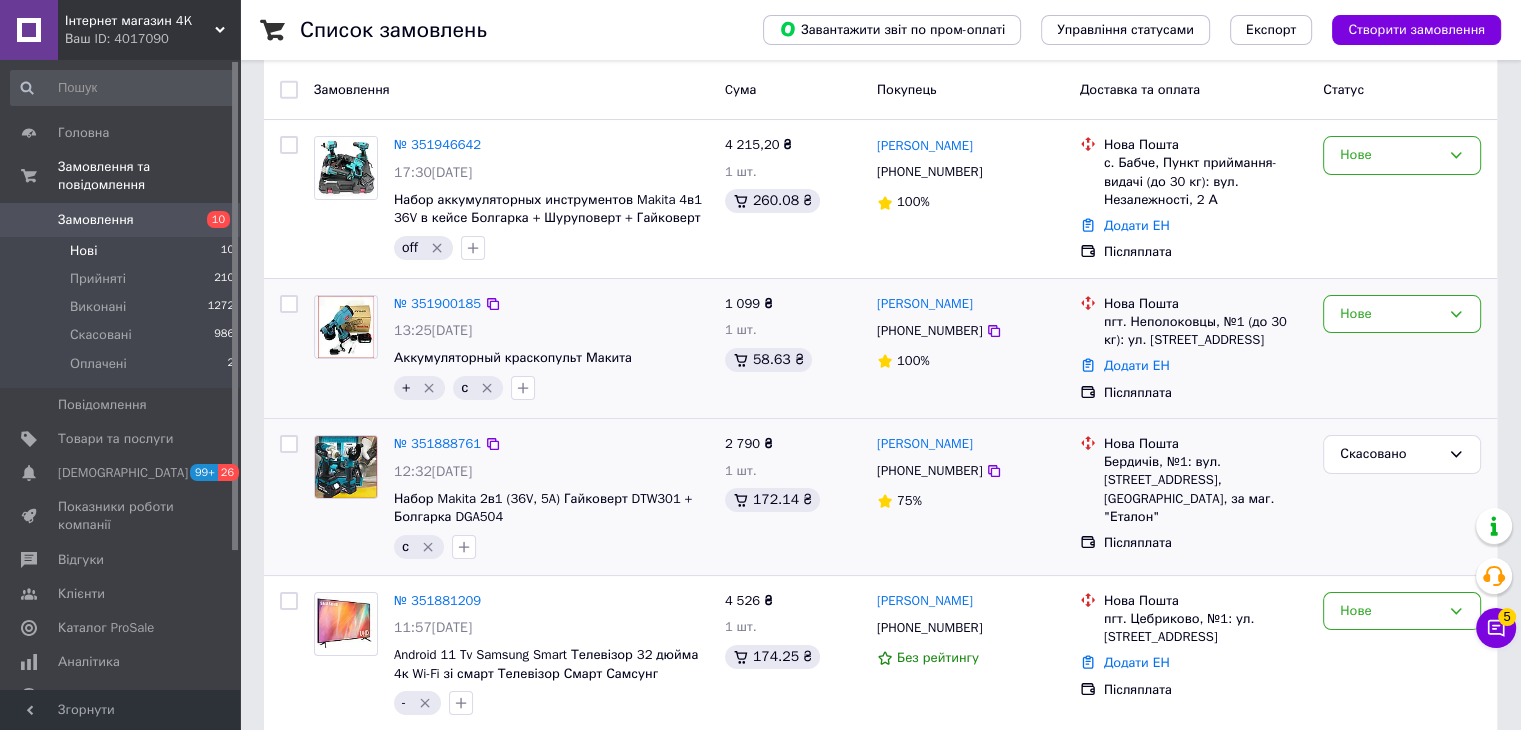 click on "Нове" at bounding box center [1402, 348] 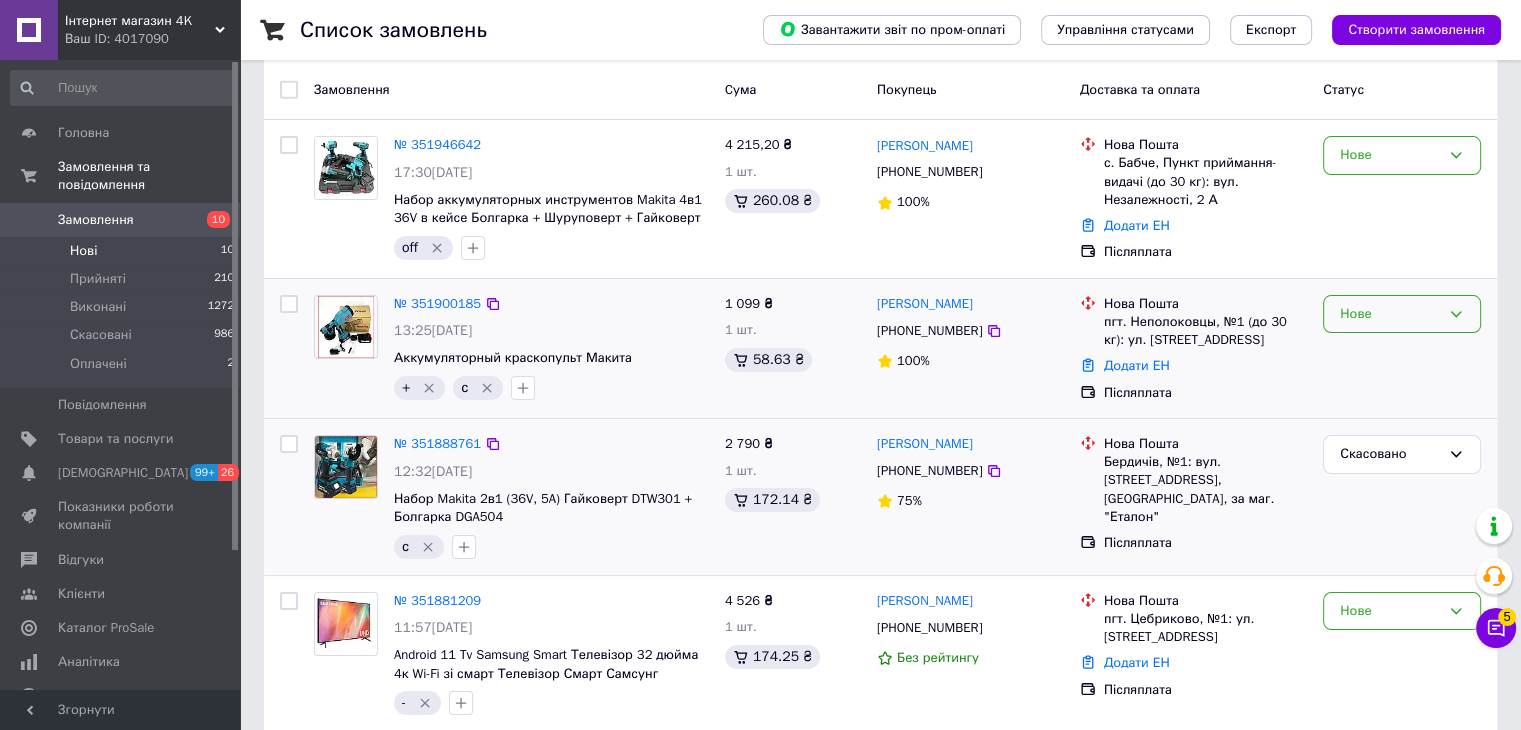 click on "Нове" at bounding box center [1402, 314] 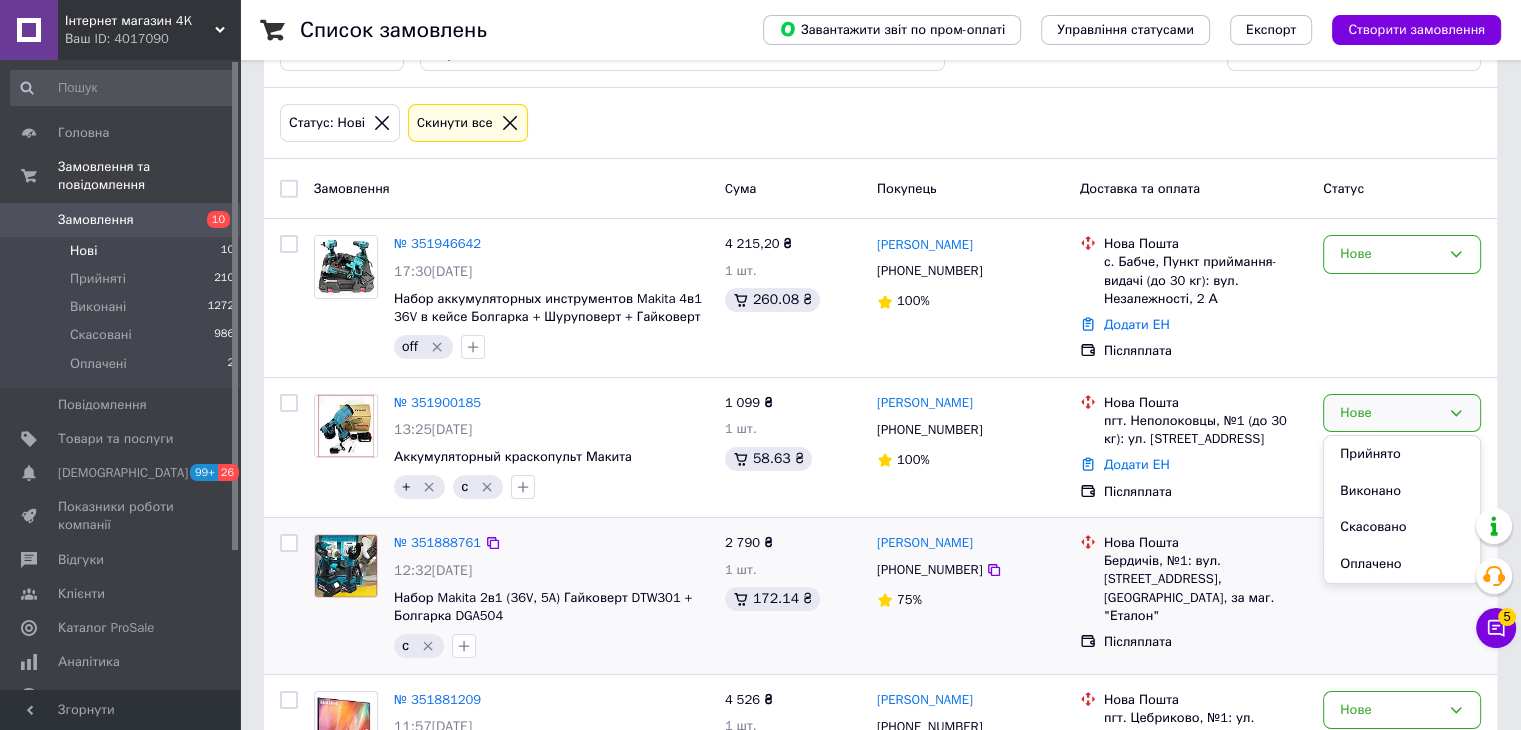 scroll, scrollTop: 0, scrollLeft: 0, axis: both 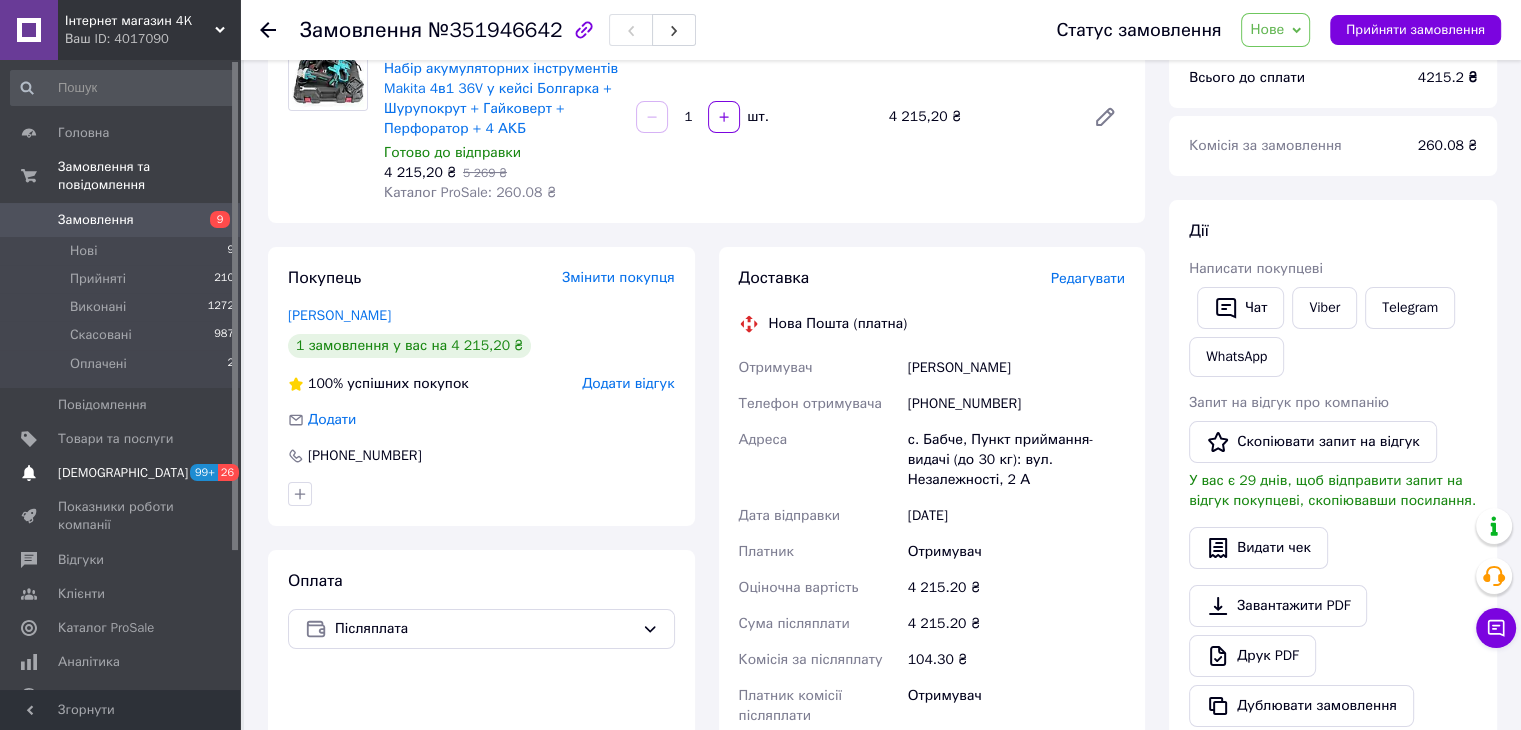 click on "[DEMOGRAPHIC_DATA]" at bounding box center (123, 473) 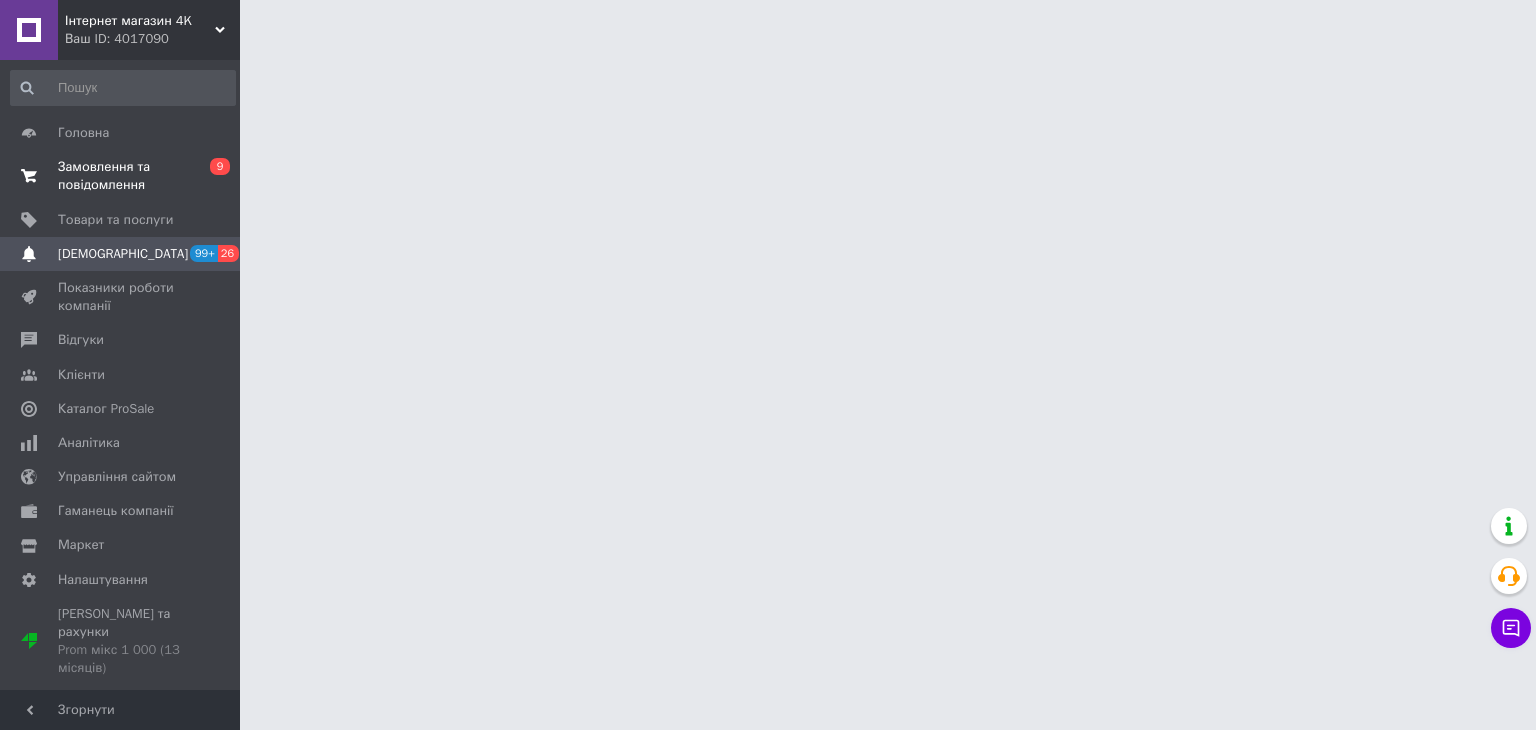 click on "Замовлення та повідомлення" at bounding box center [121, 176] 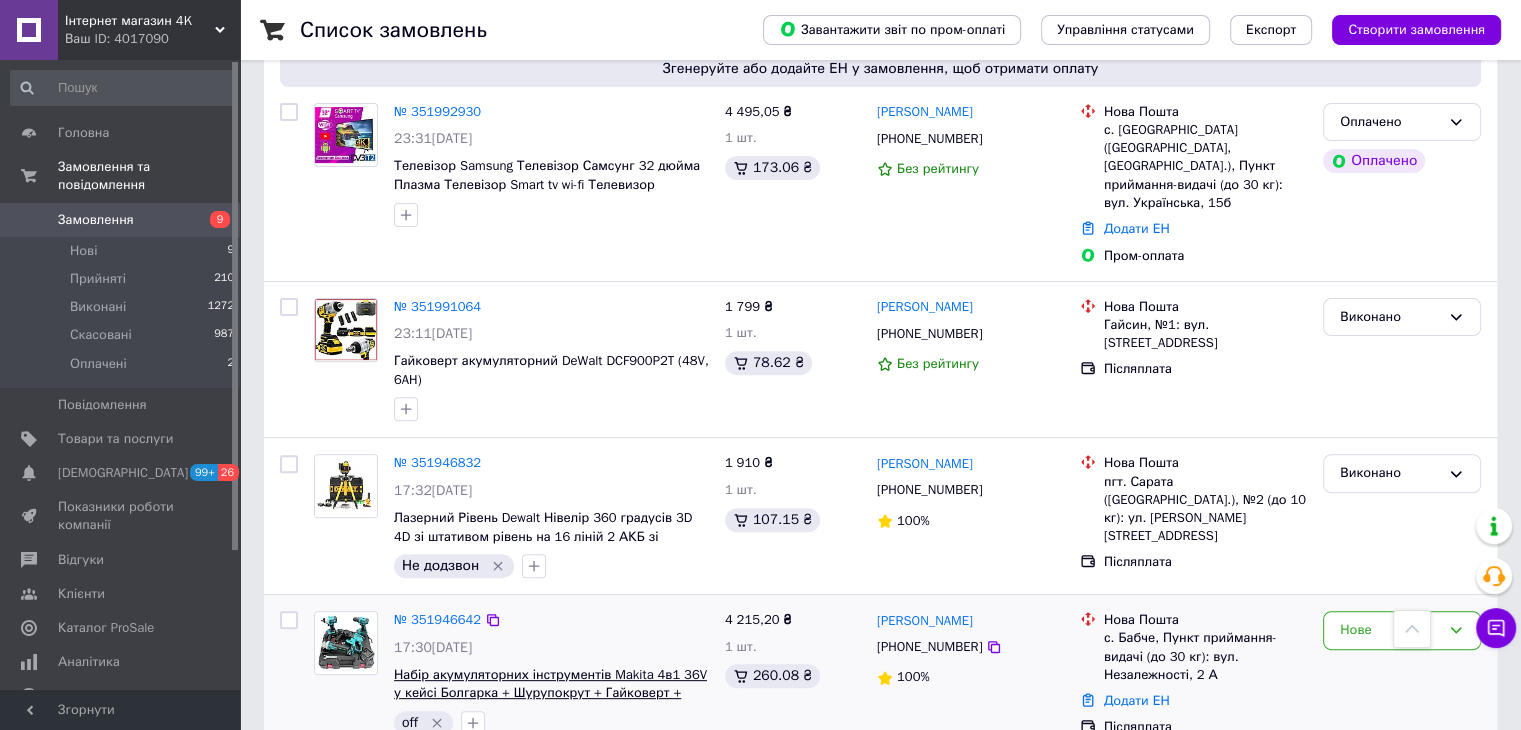 scroll, scrollTop: 800, scrollLeft: 0, axis: vertical 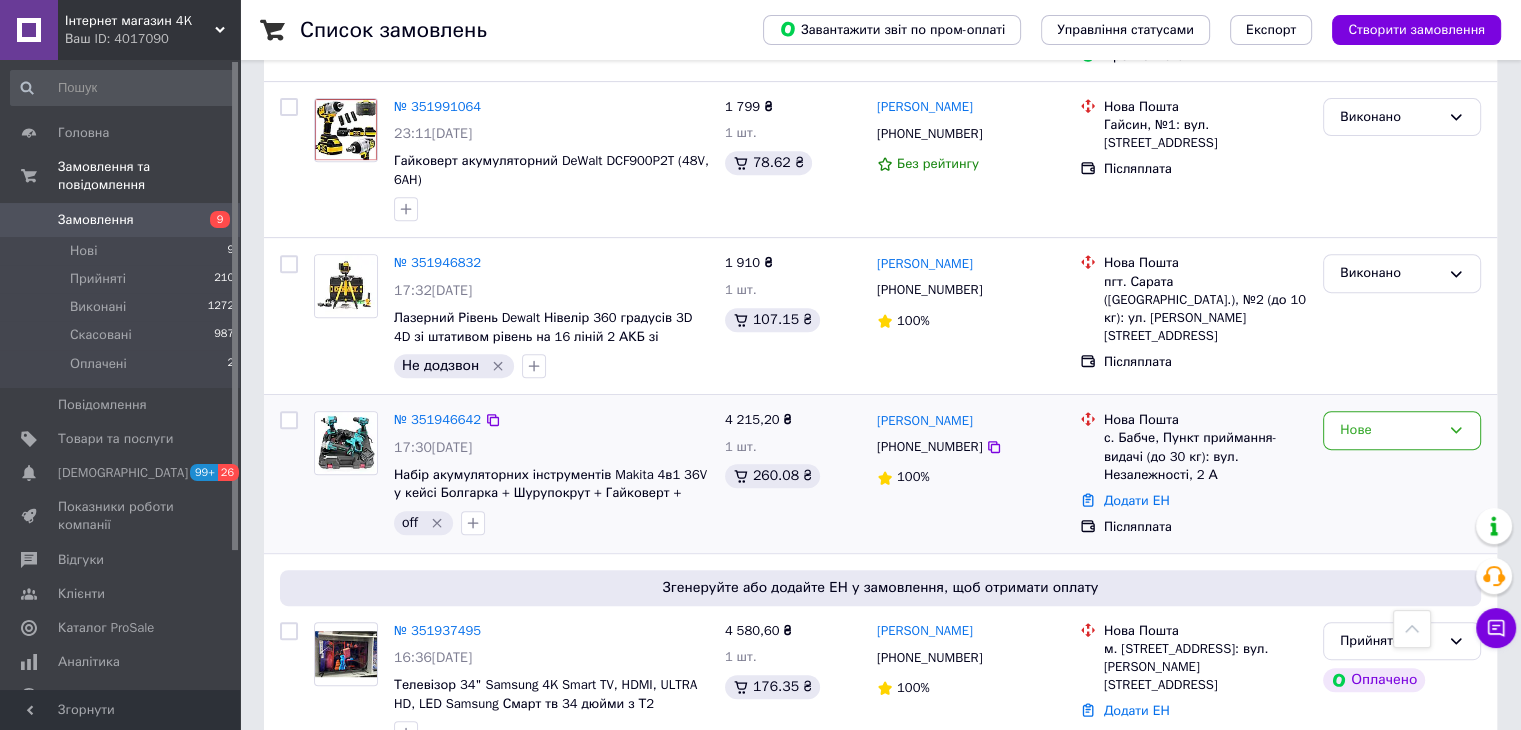 click 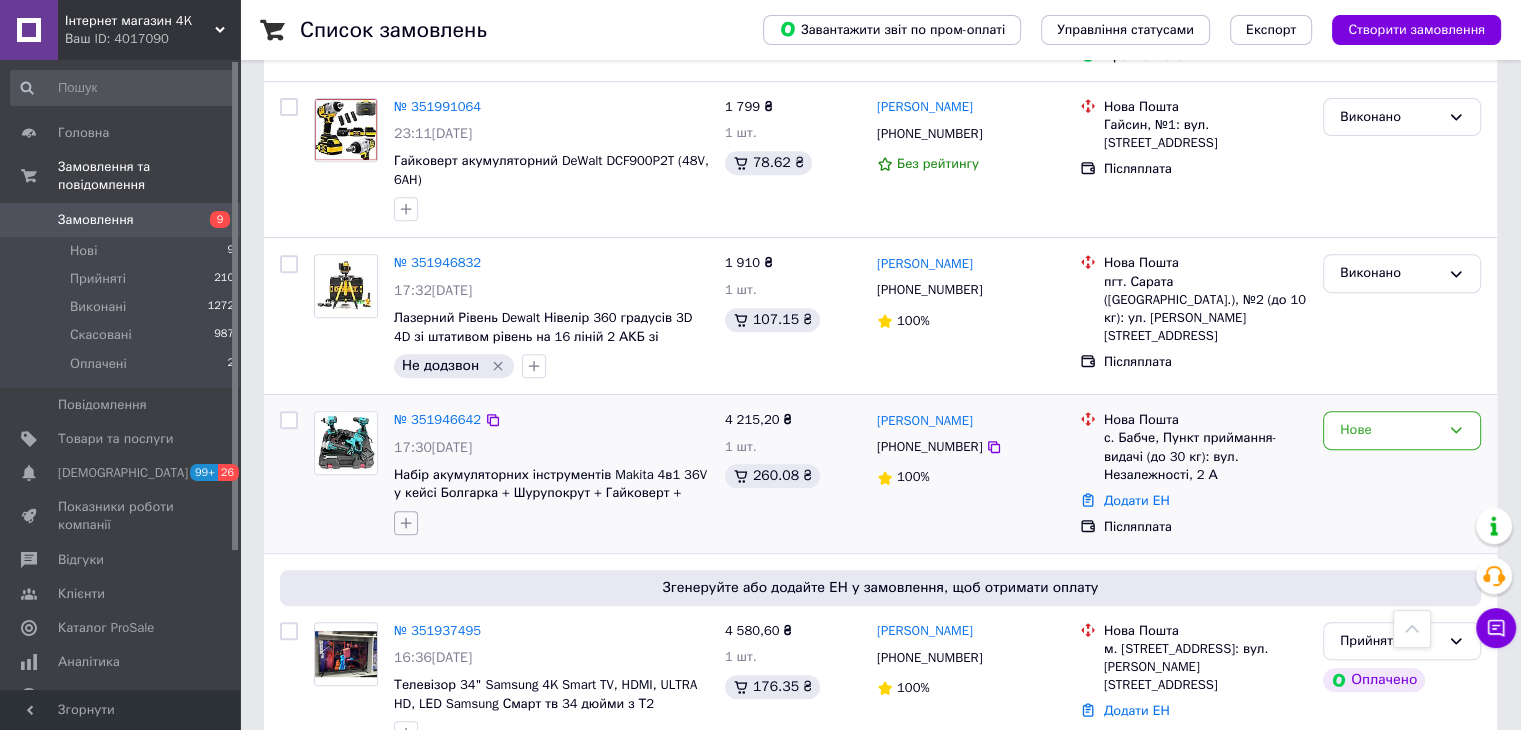click 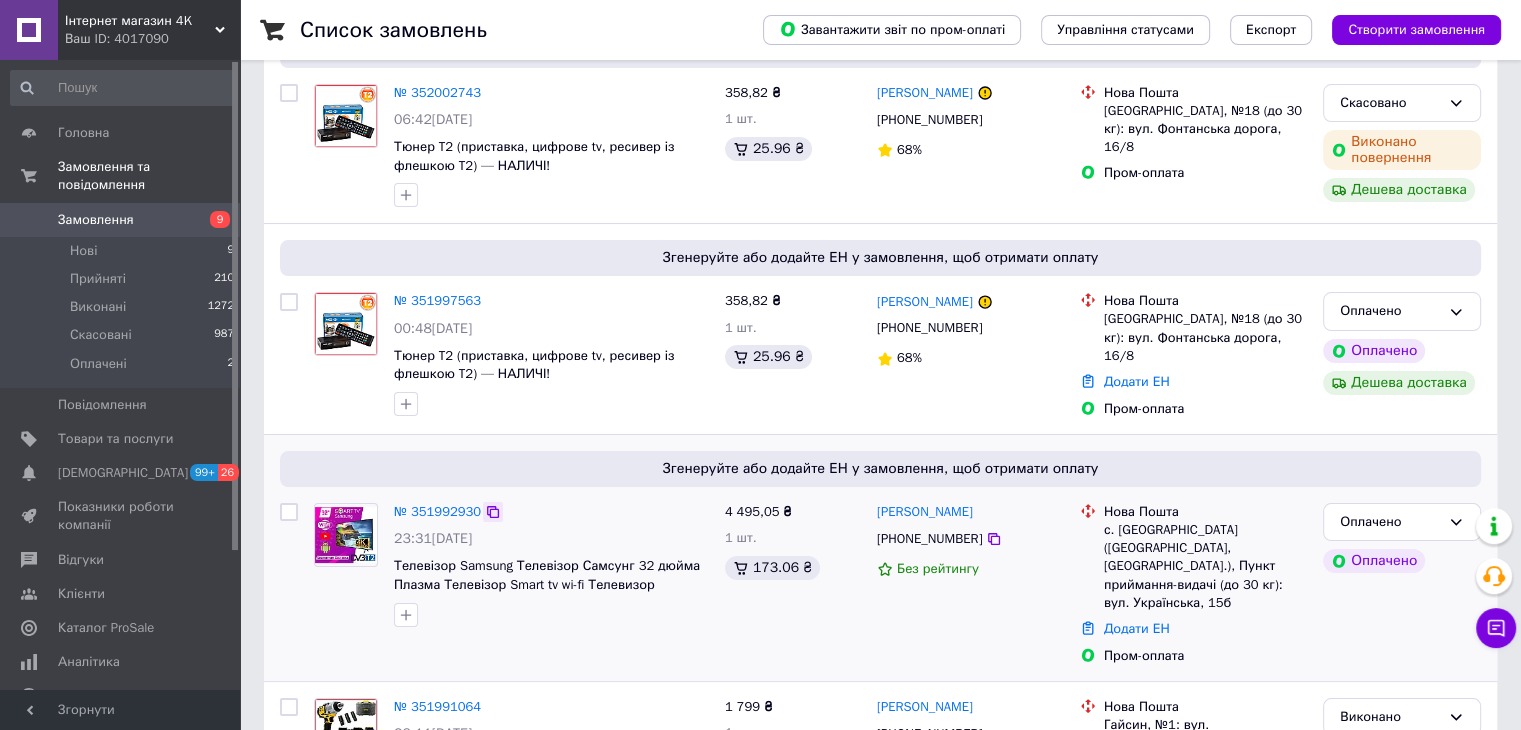 scroll, scrollTop: 0, scrollLeft: 0, axis: both 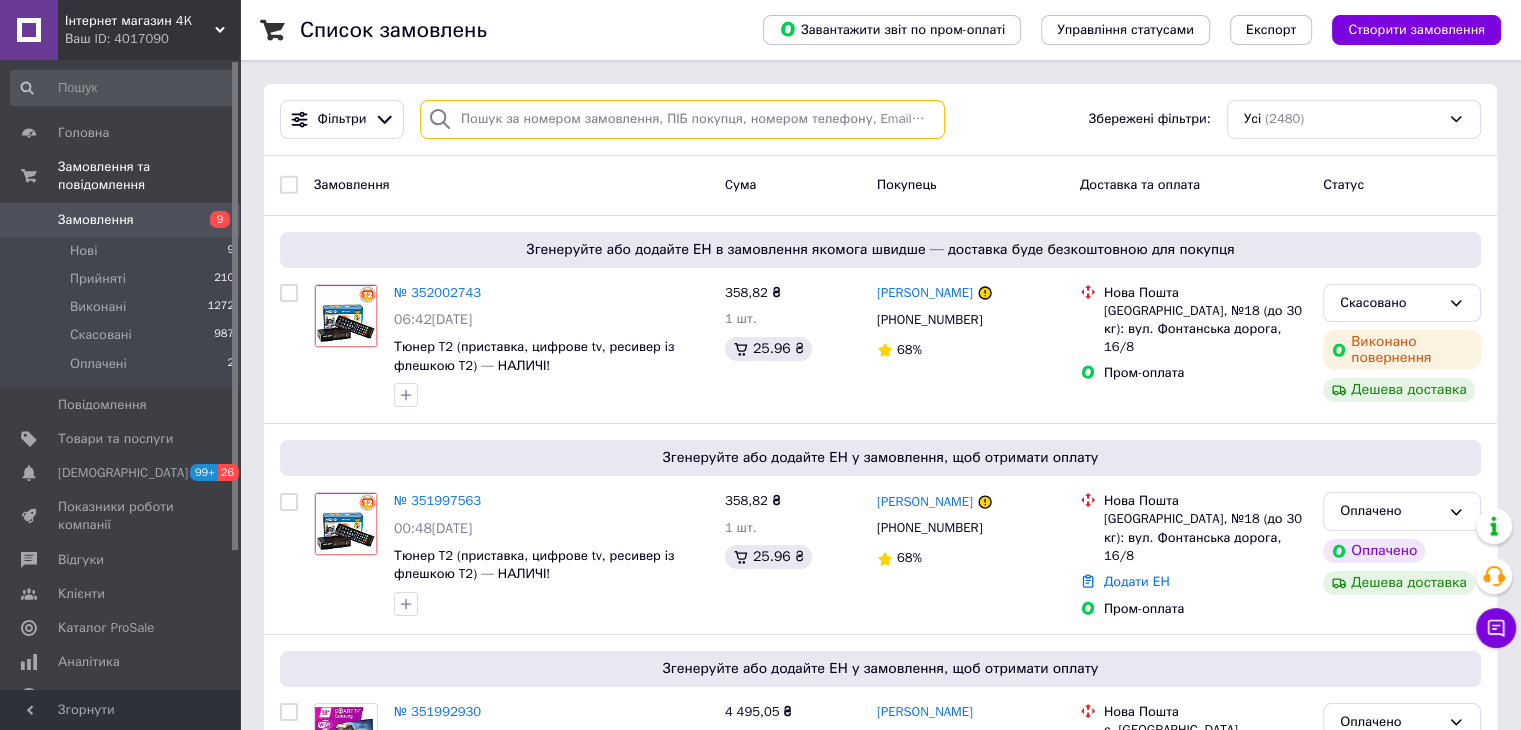 click at bounding box center (682, 119) 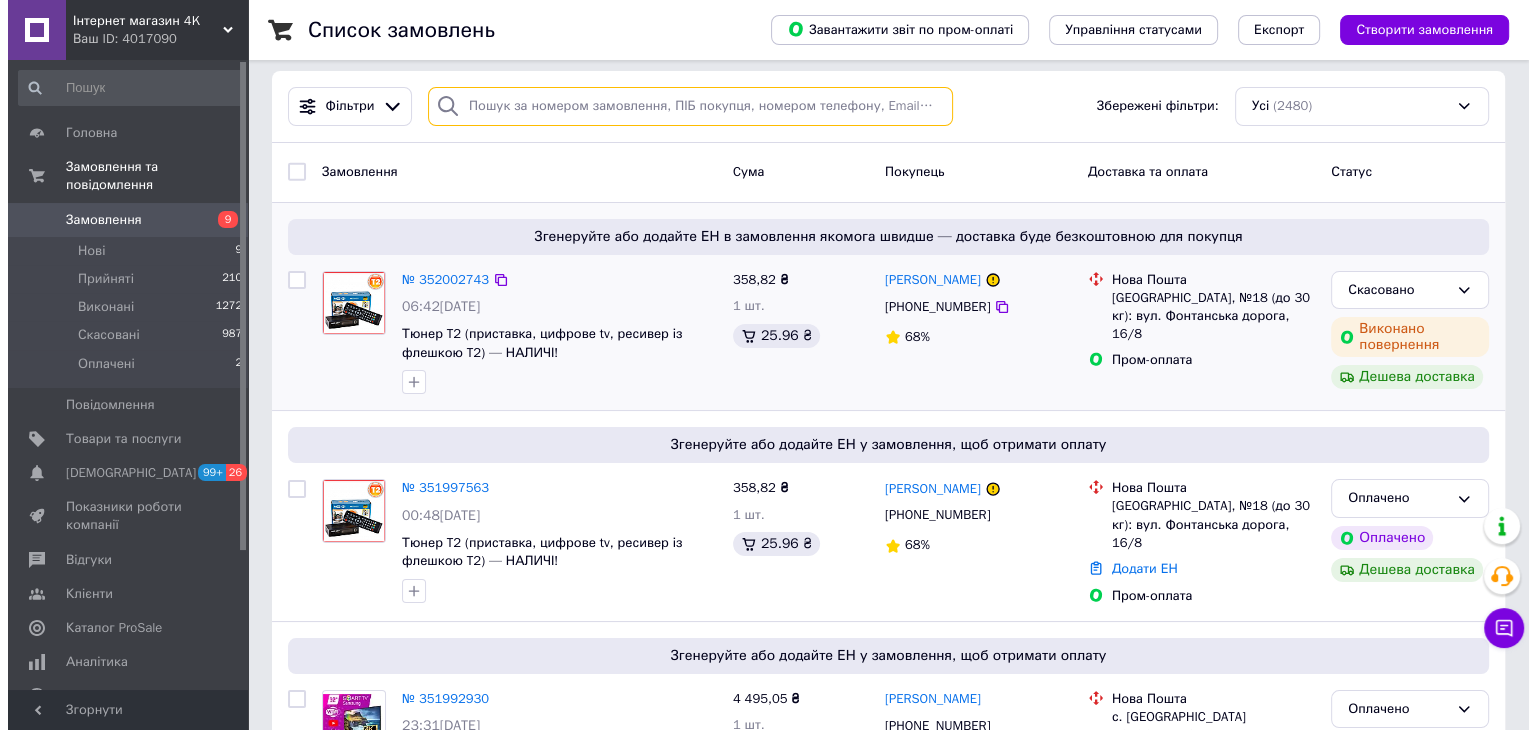 scroll, scrollTop: 0, scrollLeft: 0, axis: both 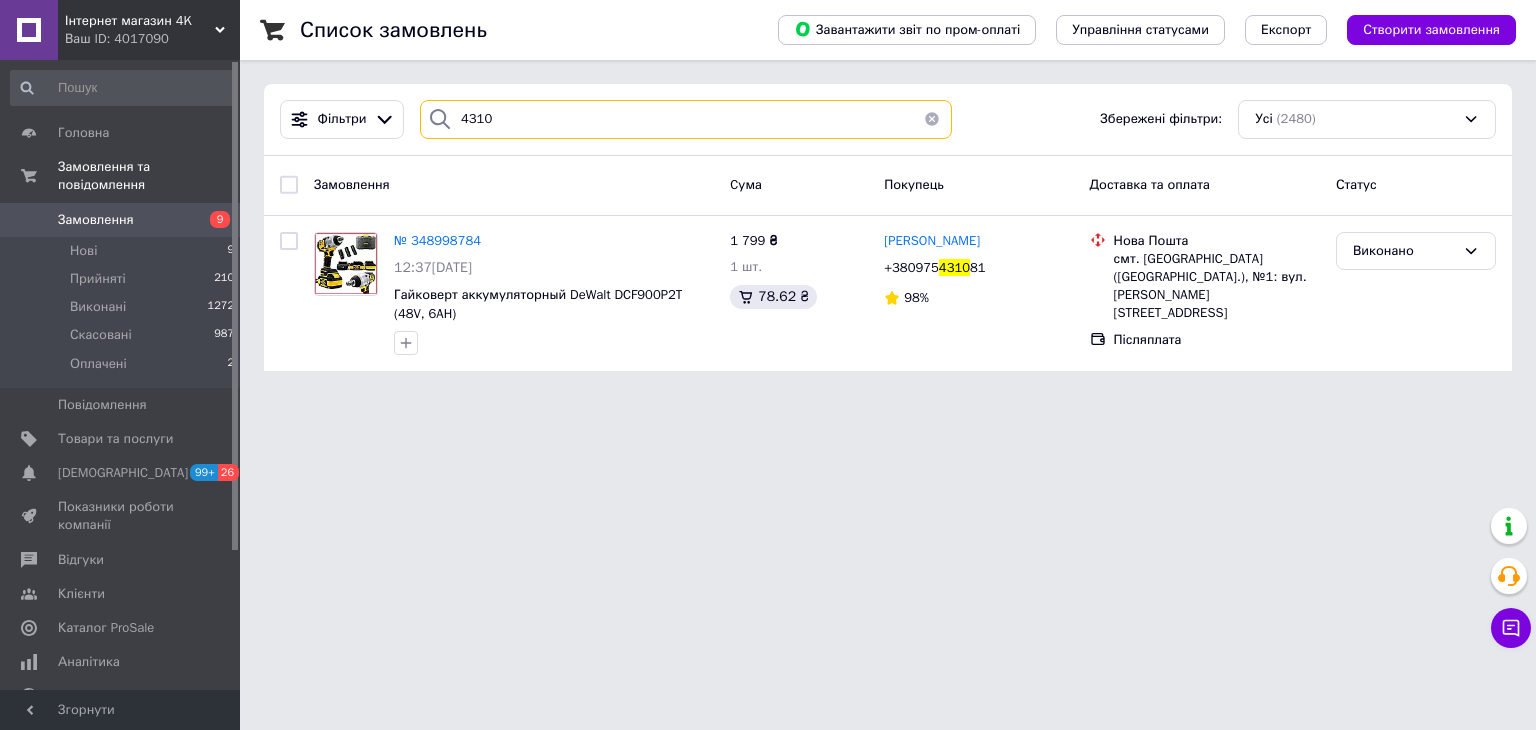 type on "4310" 